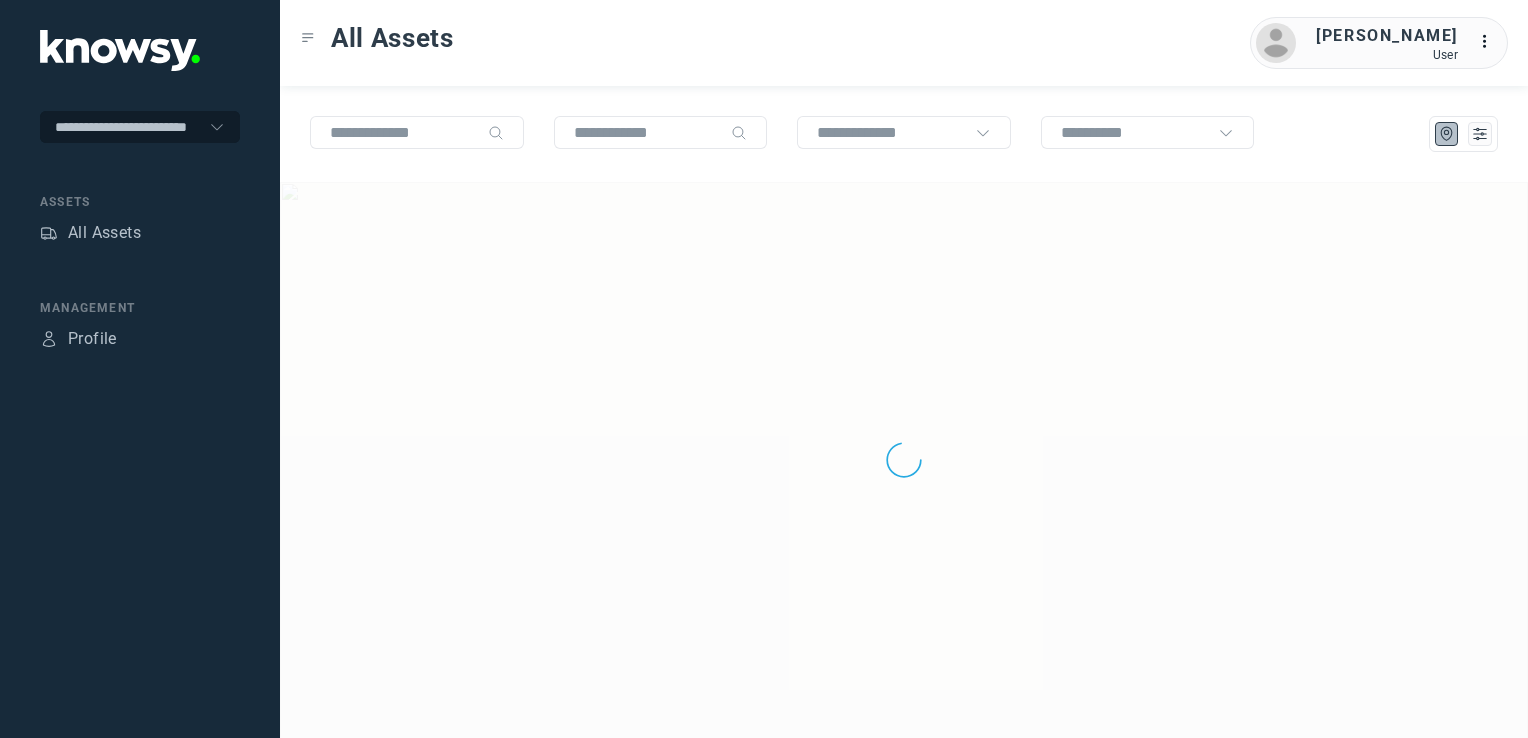 scroll, scrollTop: 0, scrollLeft: 0, axis: both 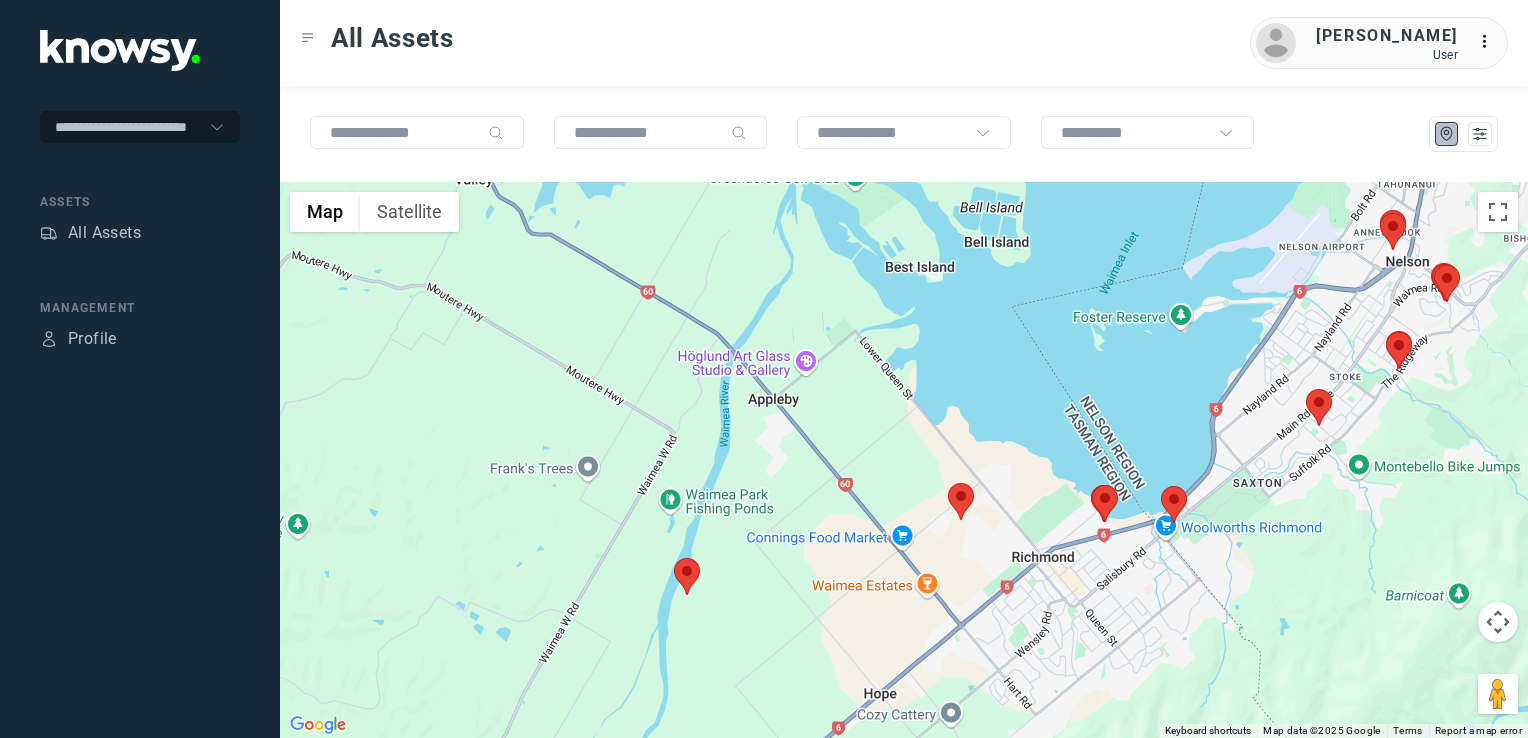 click 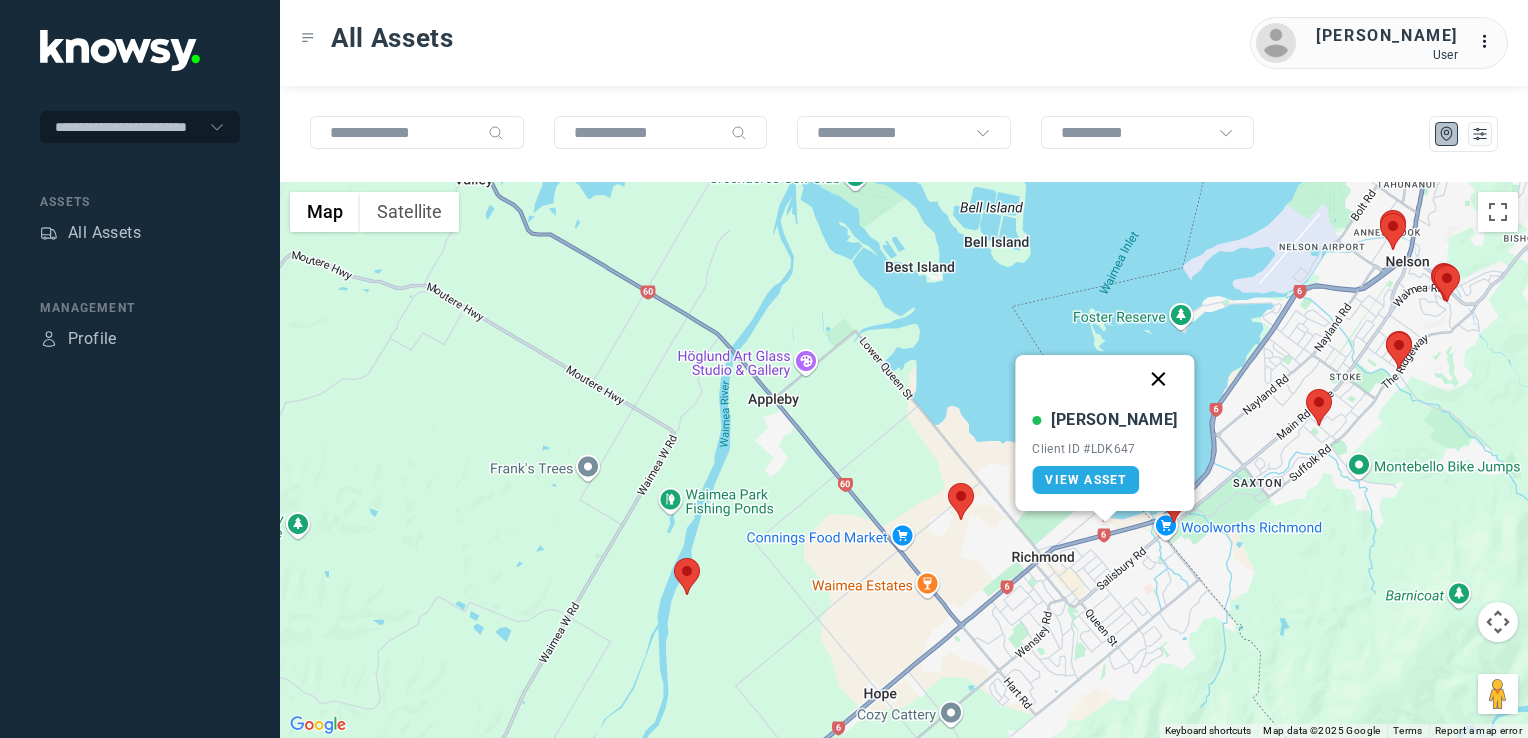 click 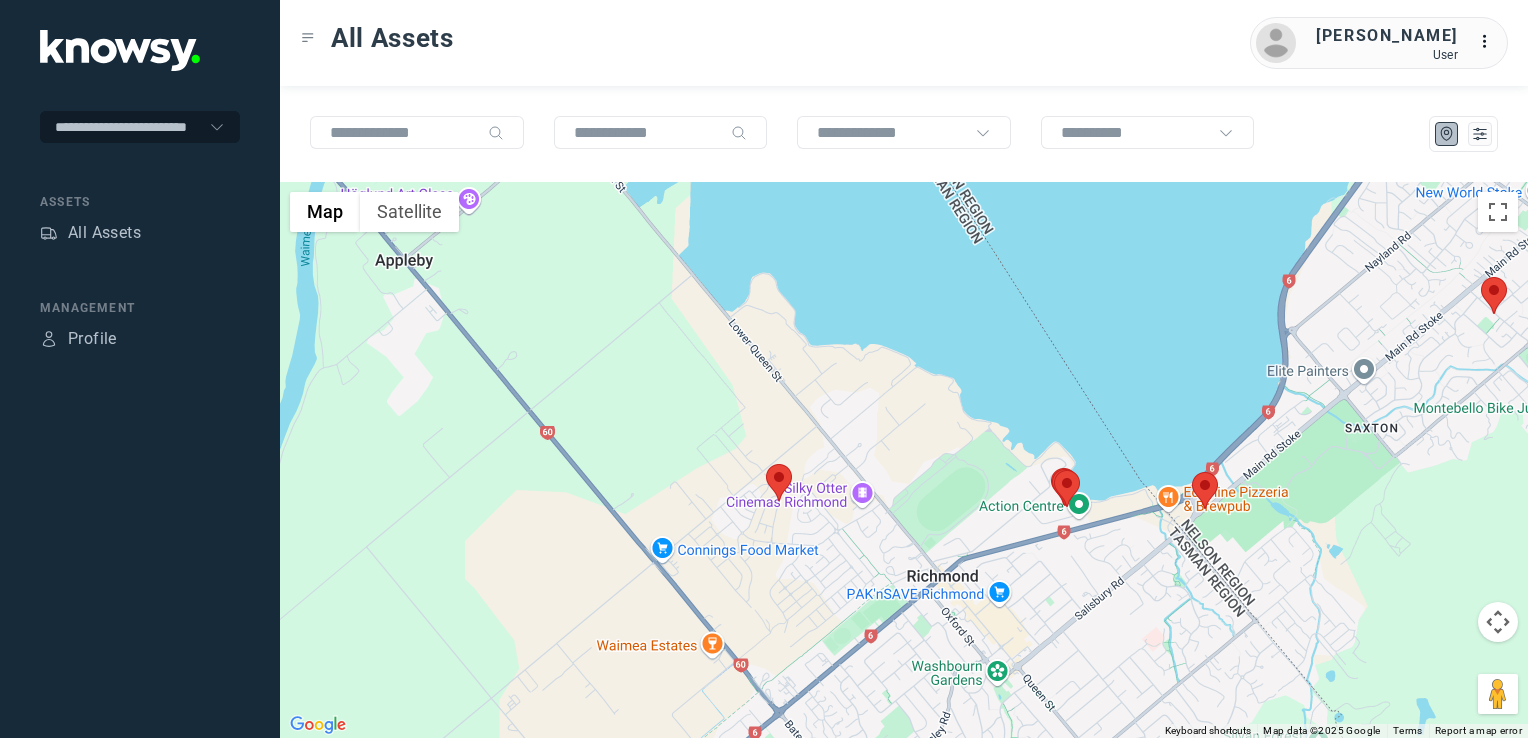 click 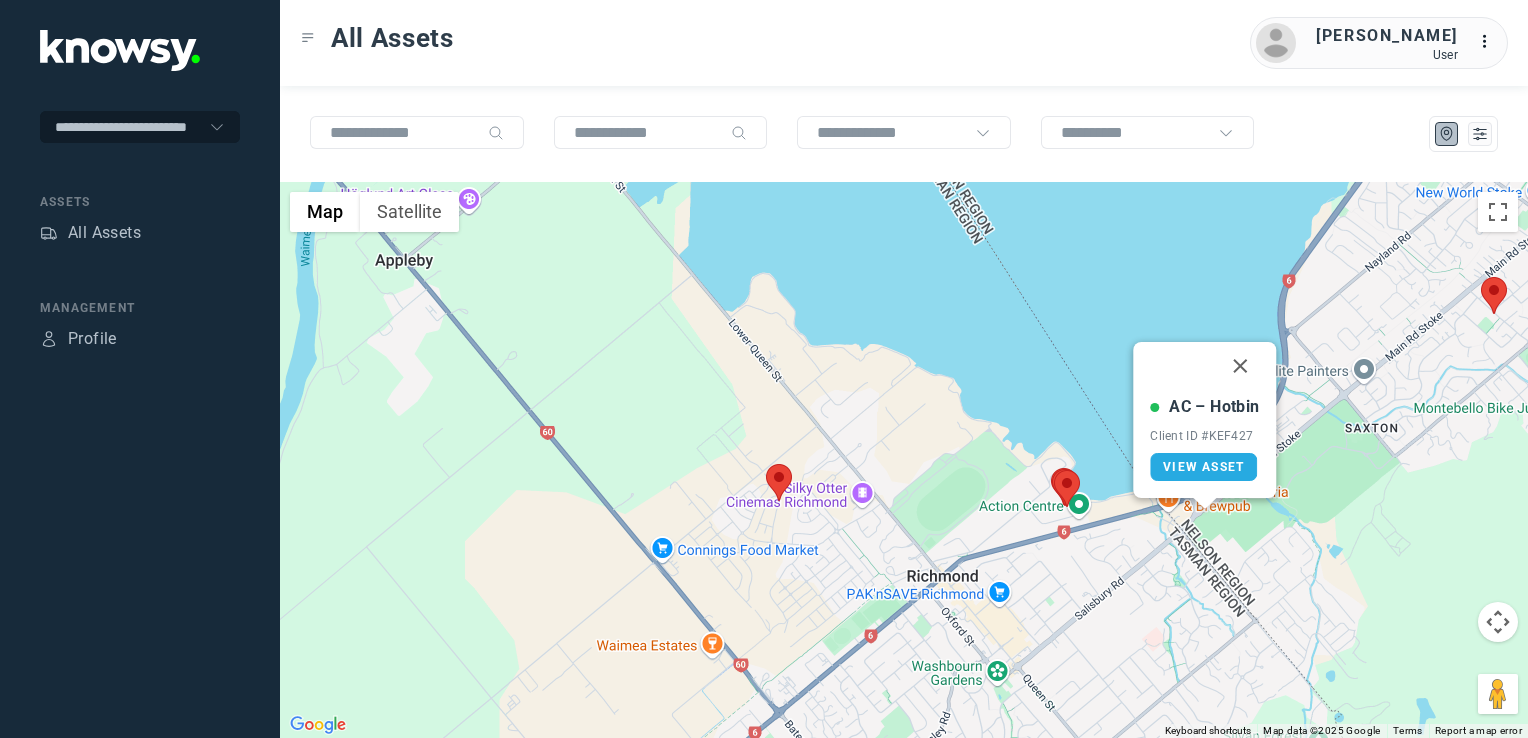 click 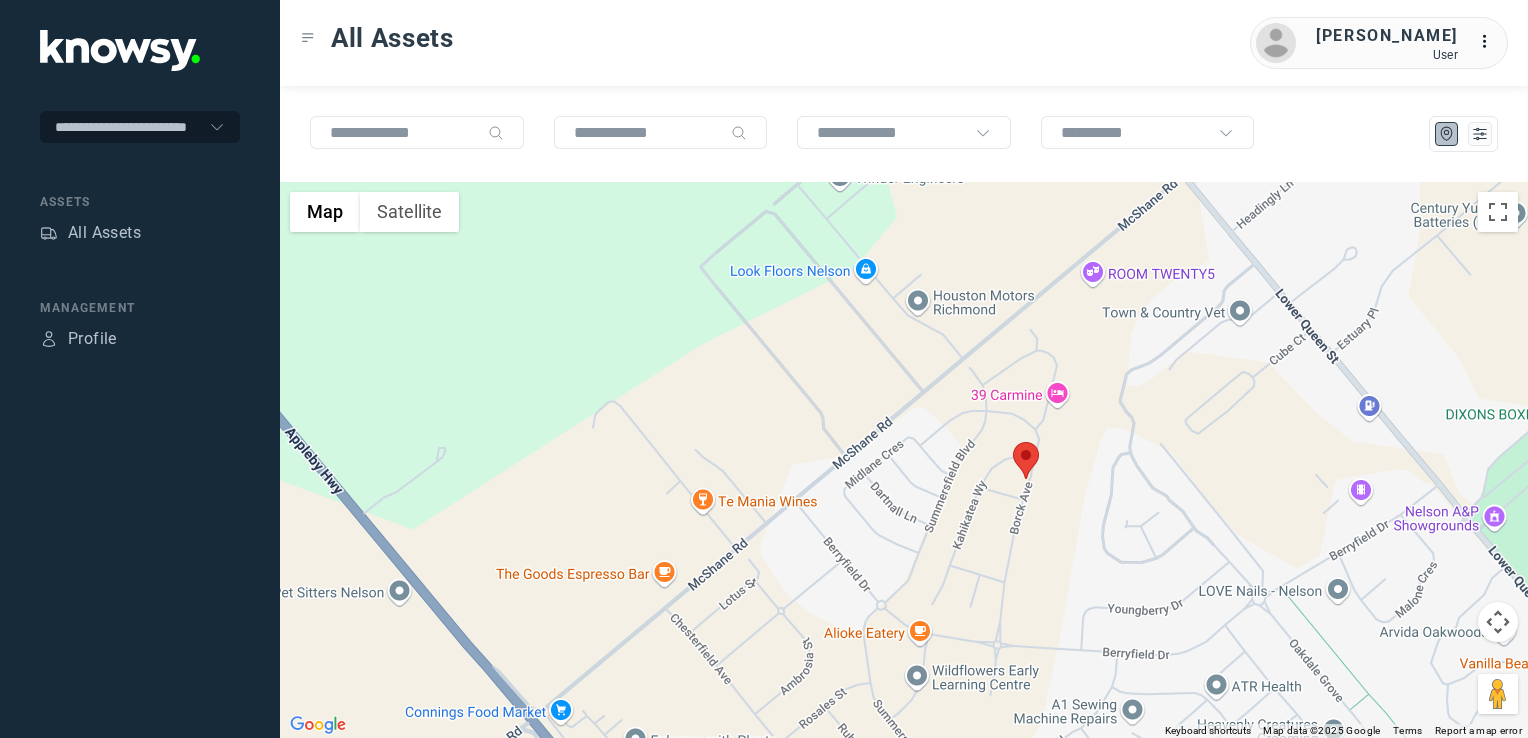 click 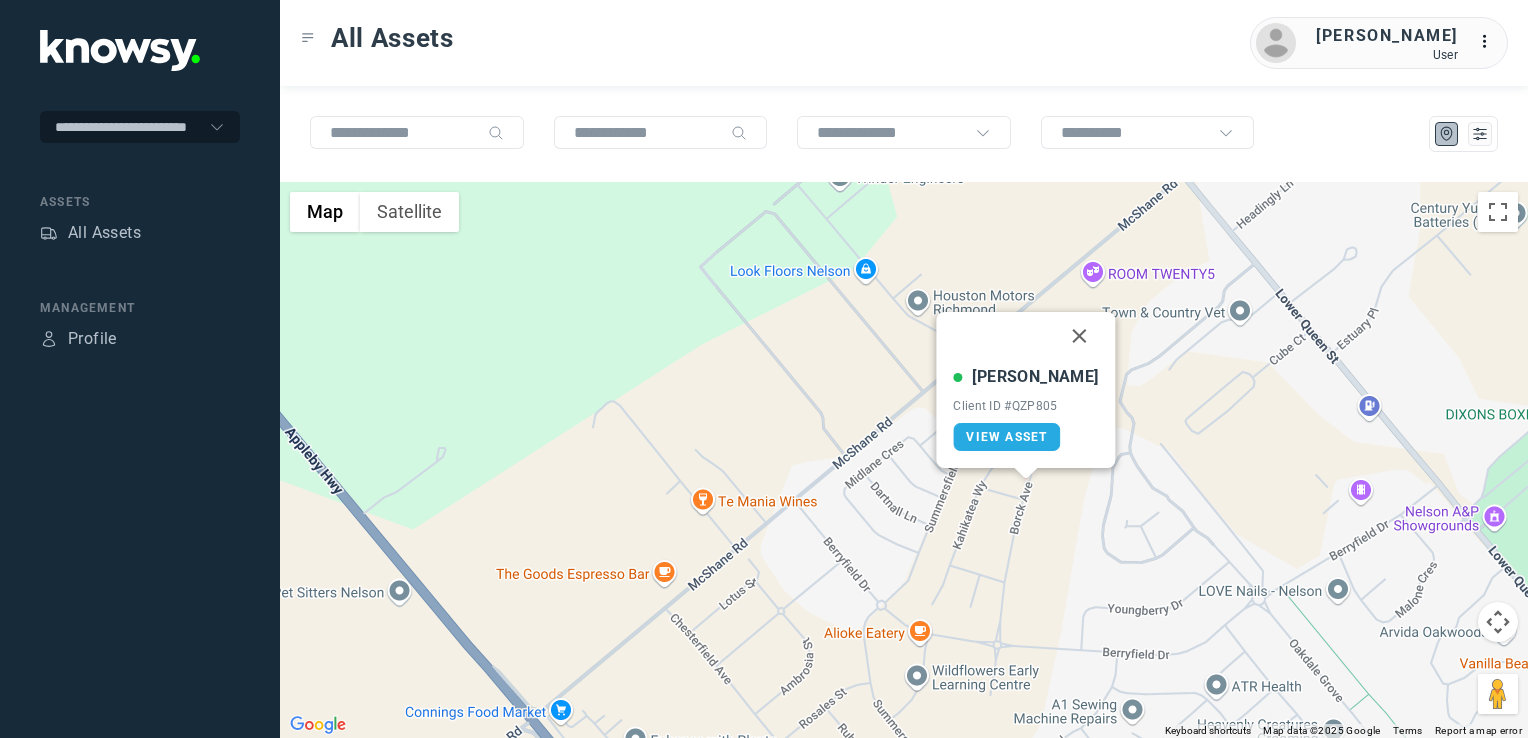 drag, startPoint x: 1064, startPoint y: 340, endPoint x: 1064, endPoint y: 474, distance: 134 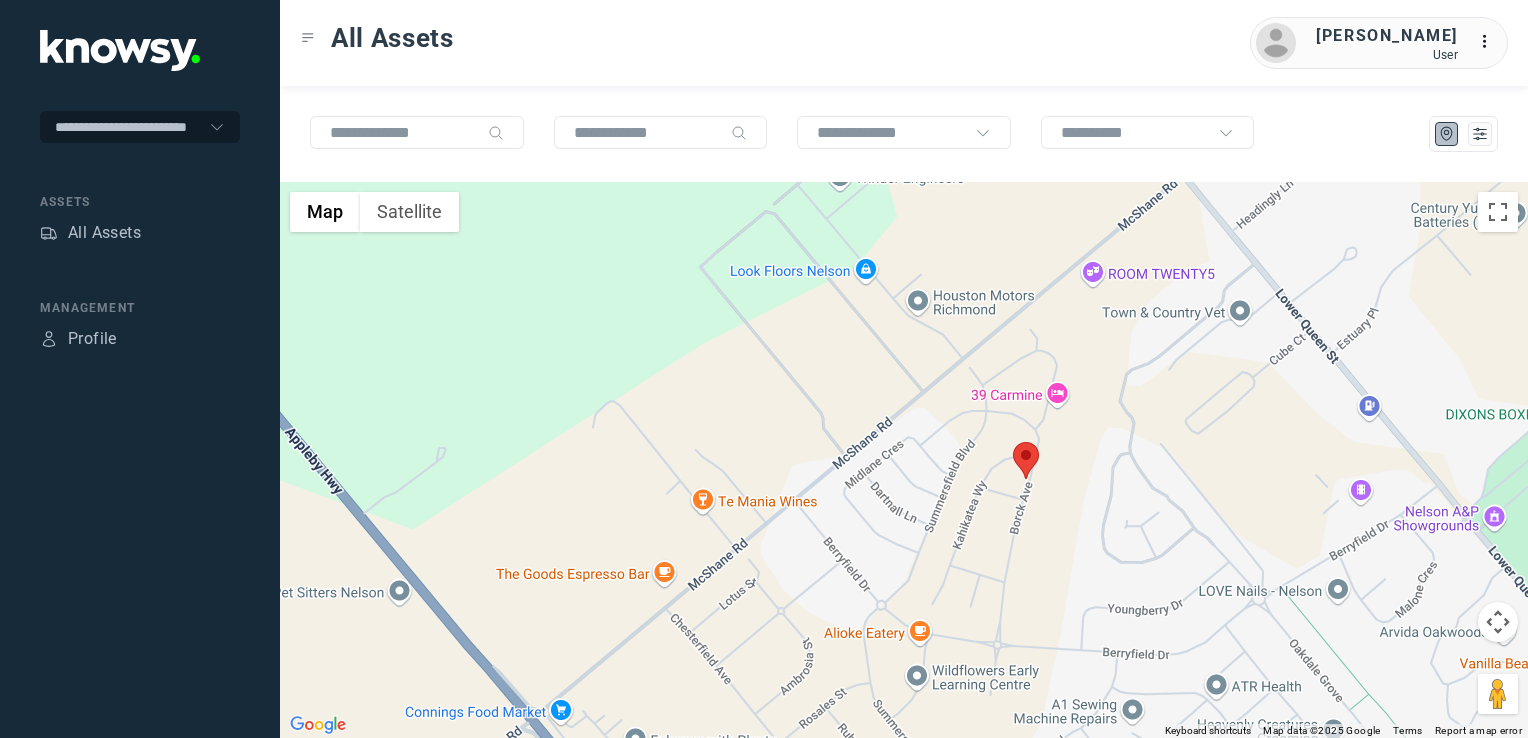 click 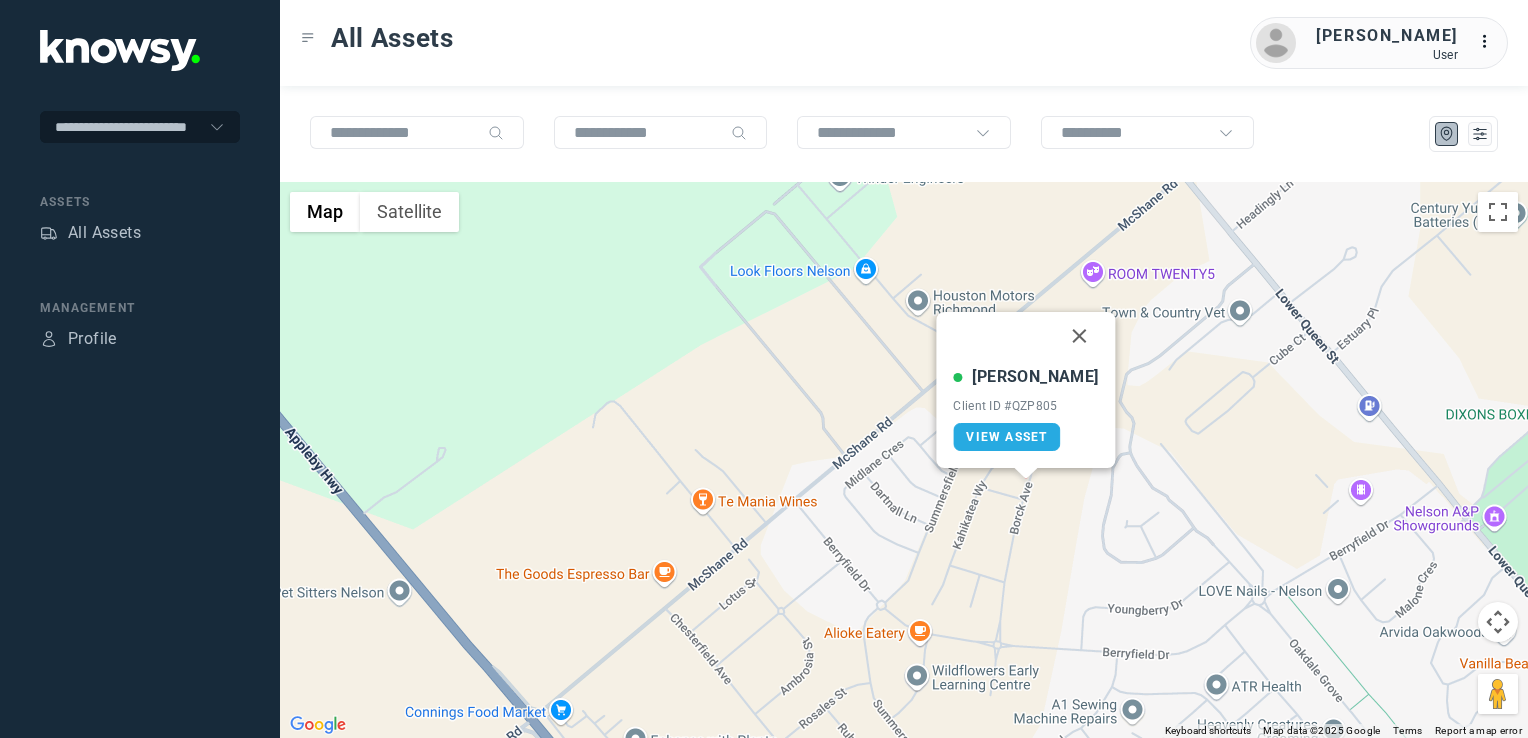 drag, startPoint x: 1022, startPoint y: 442, endPoint x: 1074, endPoint y: 507, distance: 83.240616 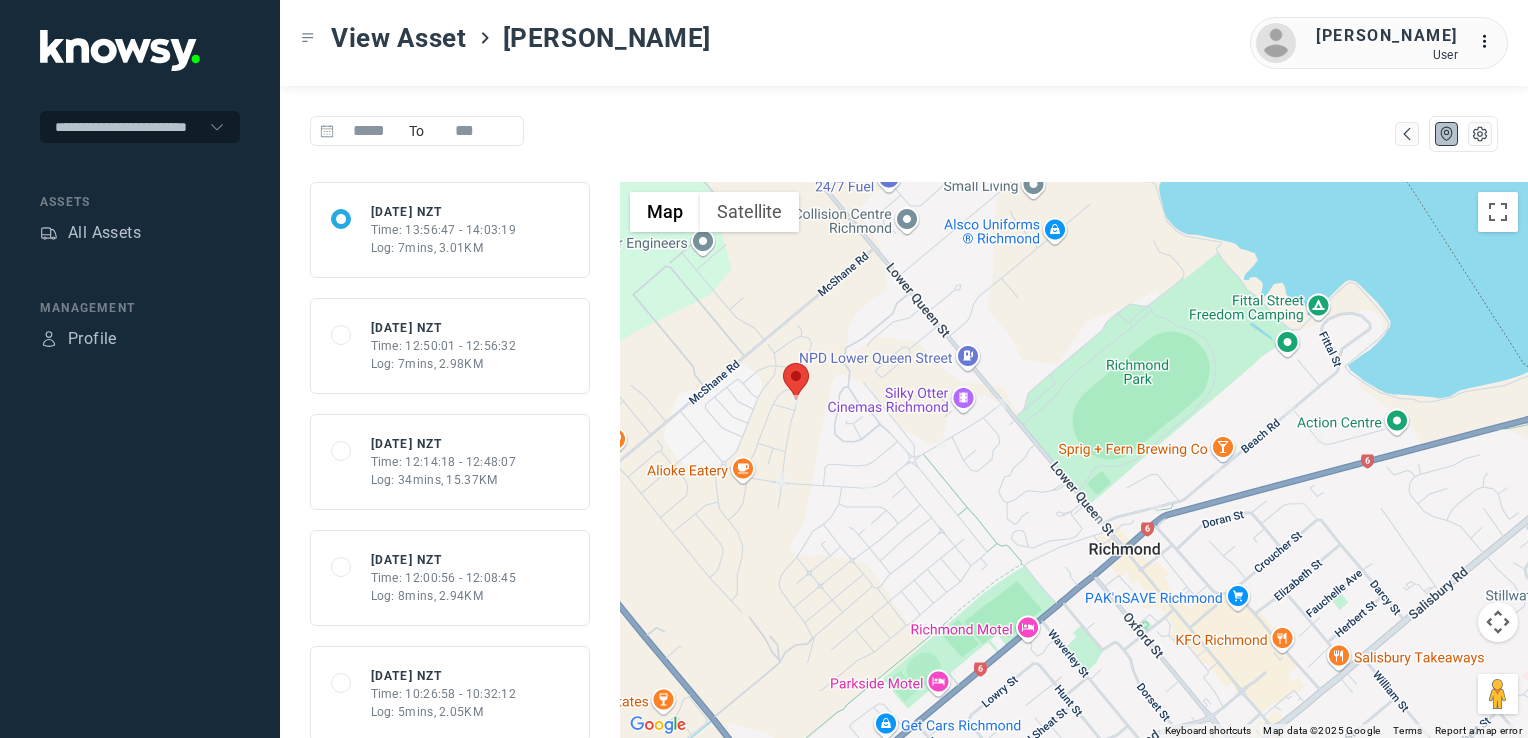 click on "Log: 7mins, 2.98KM" 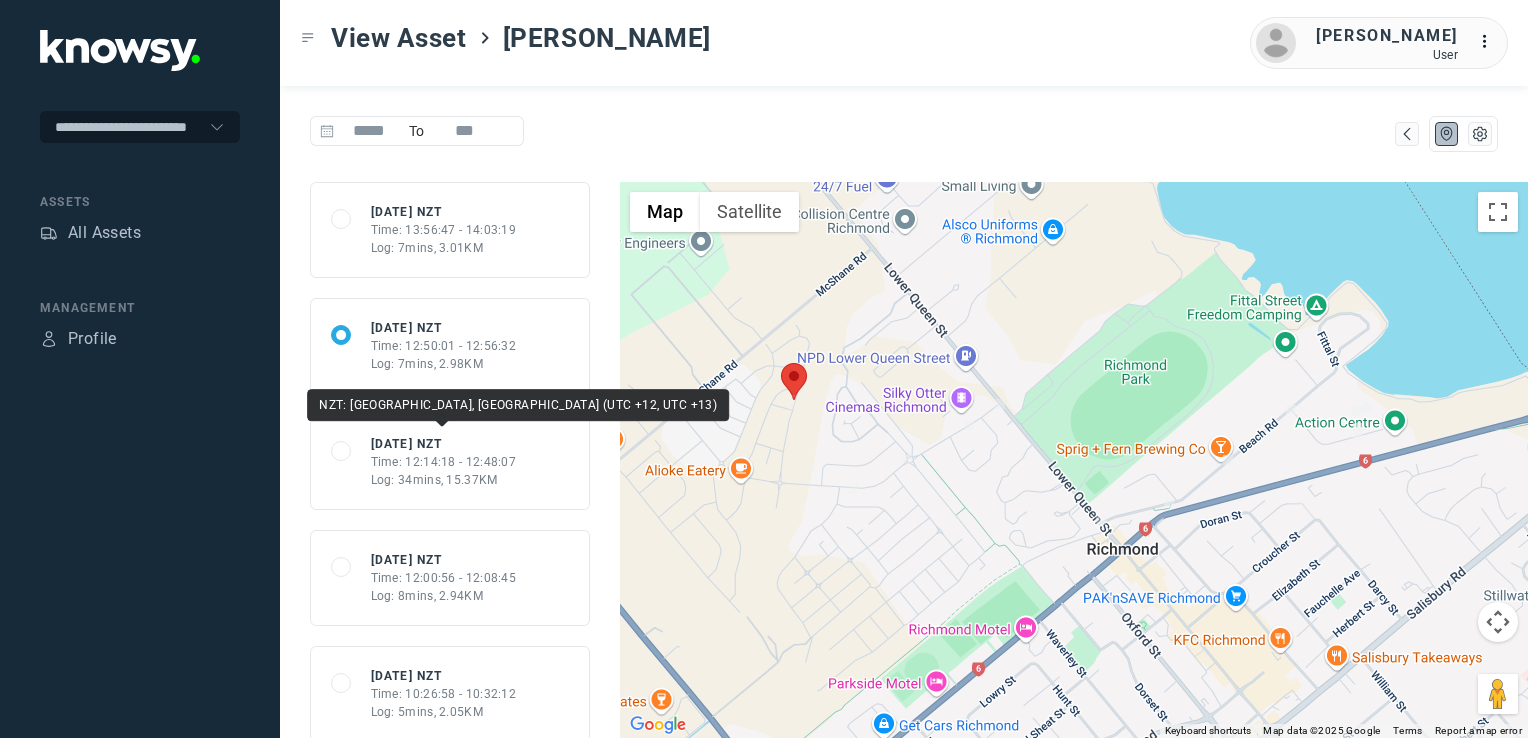 drag, startPoint x: 437, startPoint y: 441, endPoint x: 594, endPoint y: 518, distance: 174.86566 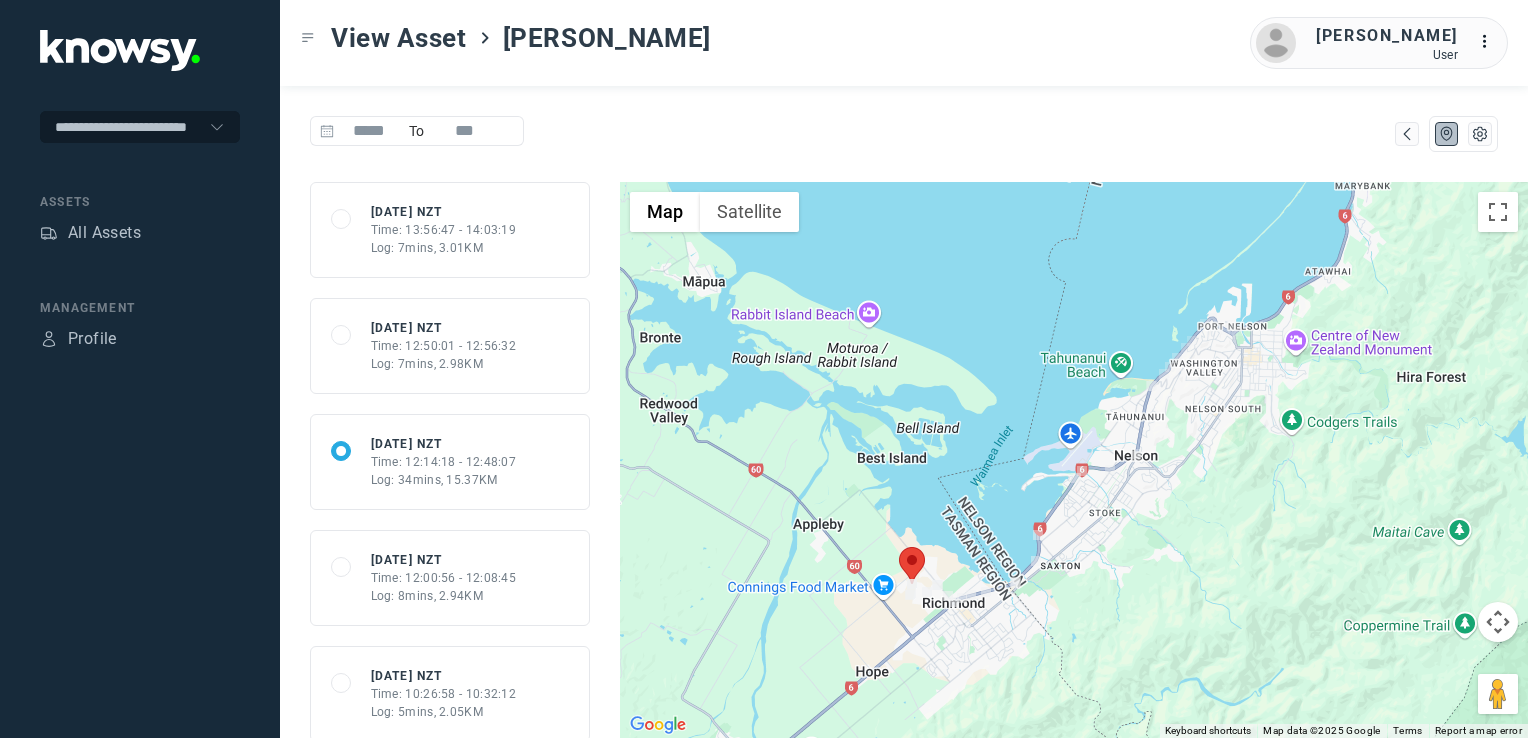 drag, startPoint x: 594, startPoint y: 518, endPoint x: 432, endPoint y: 351, distance: 232.665 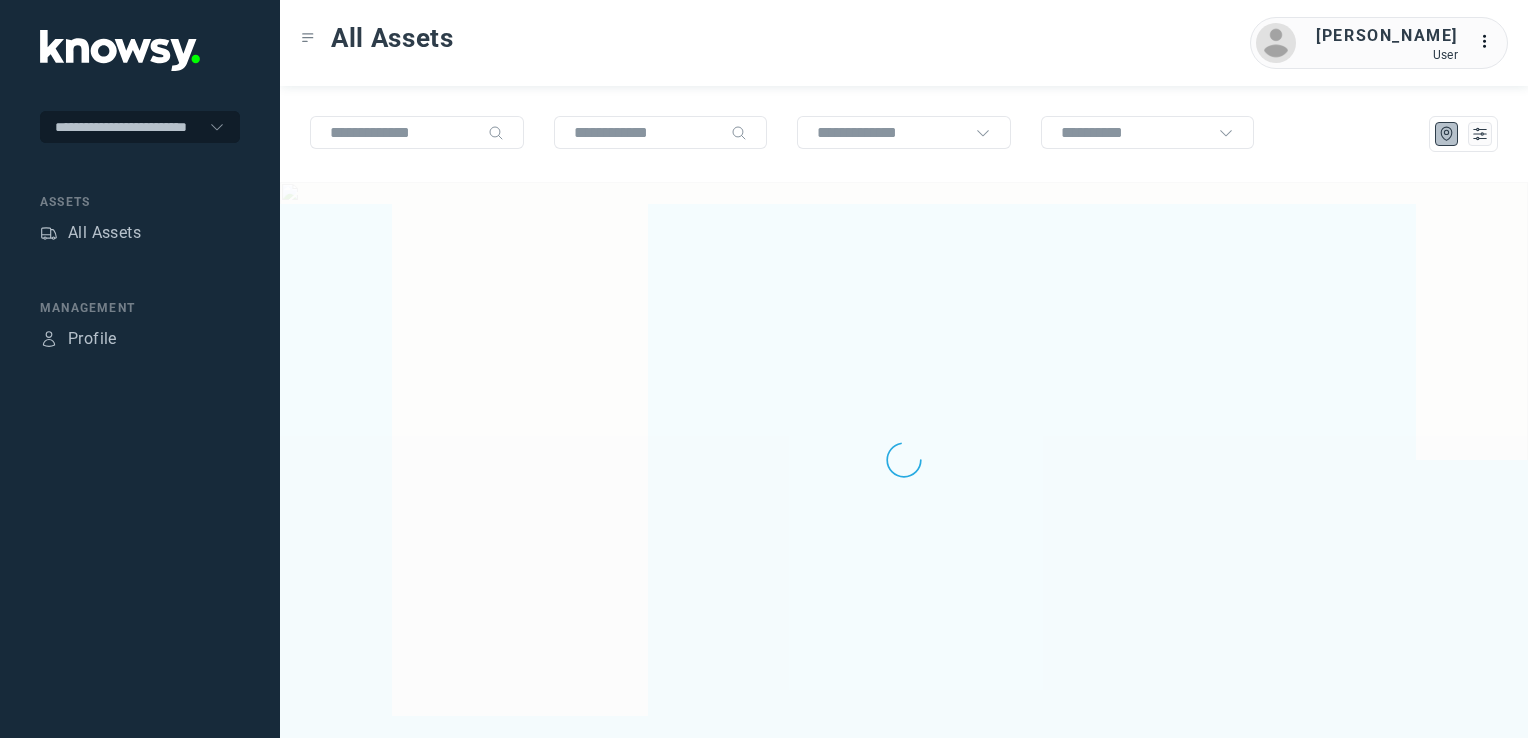scroll, scrollTop: 0, scrollLeft: 0, axis: both 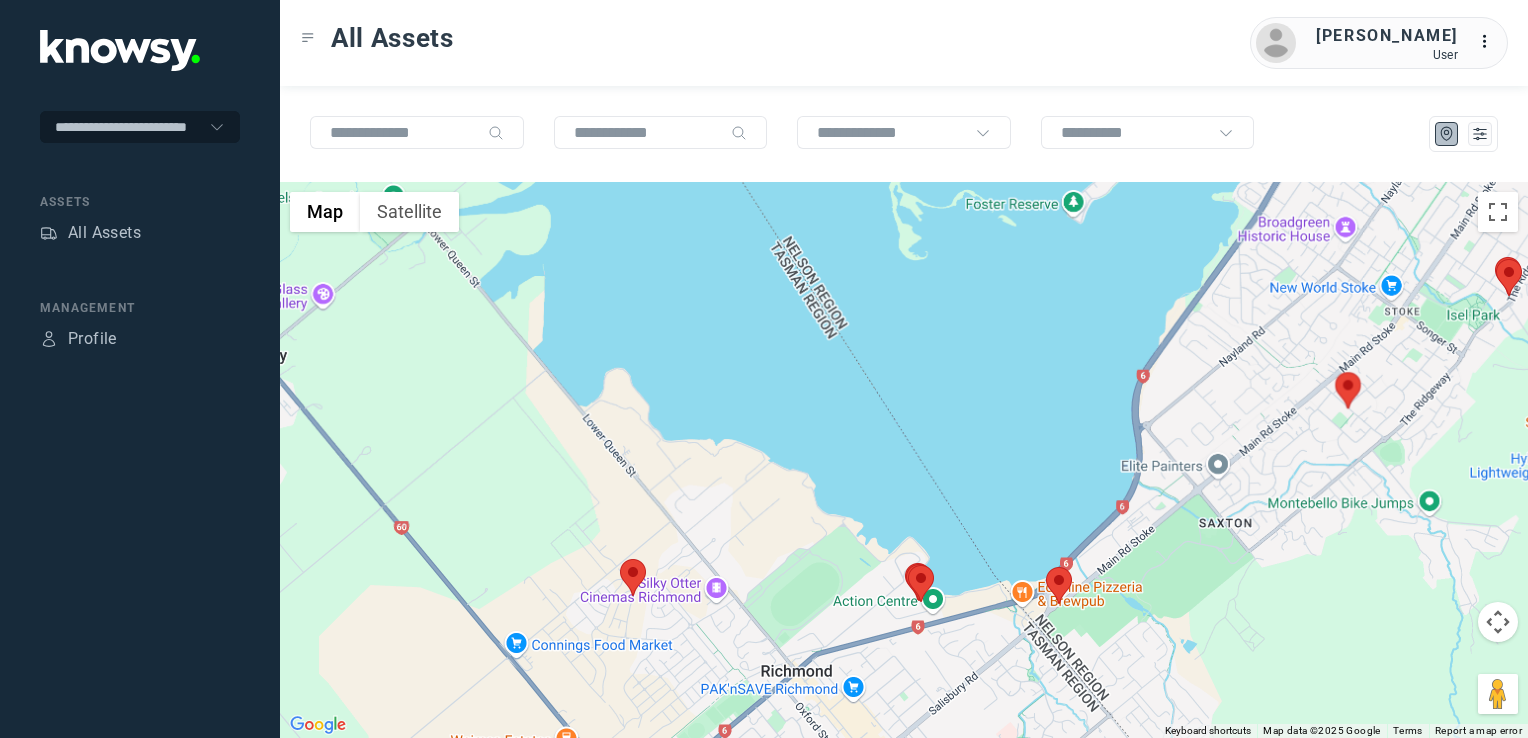 drag, startPoint x: 1267, startPoint y: 474, endPoint x: 1148, endPoint y: 589, distance: 165.48715 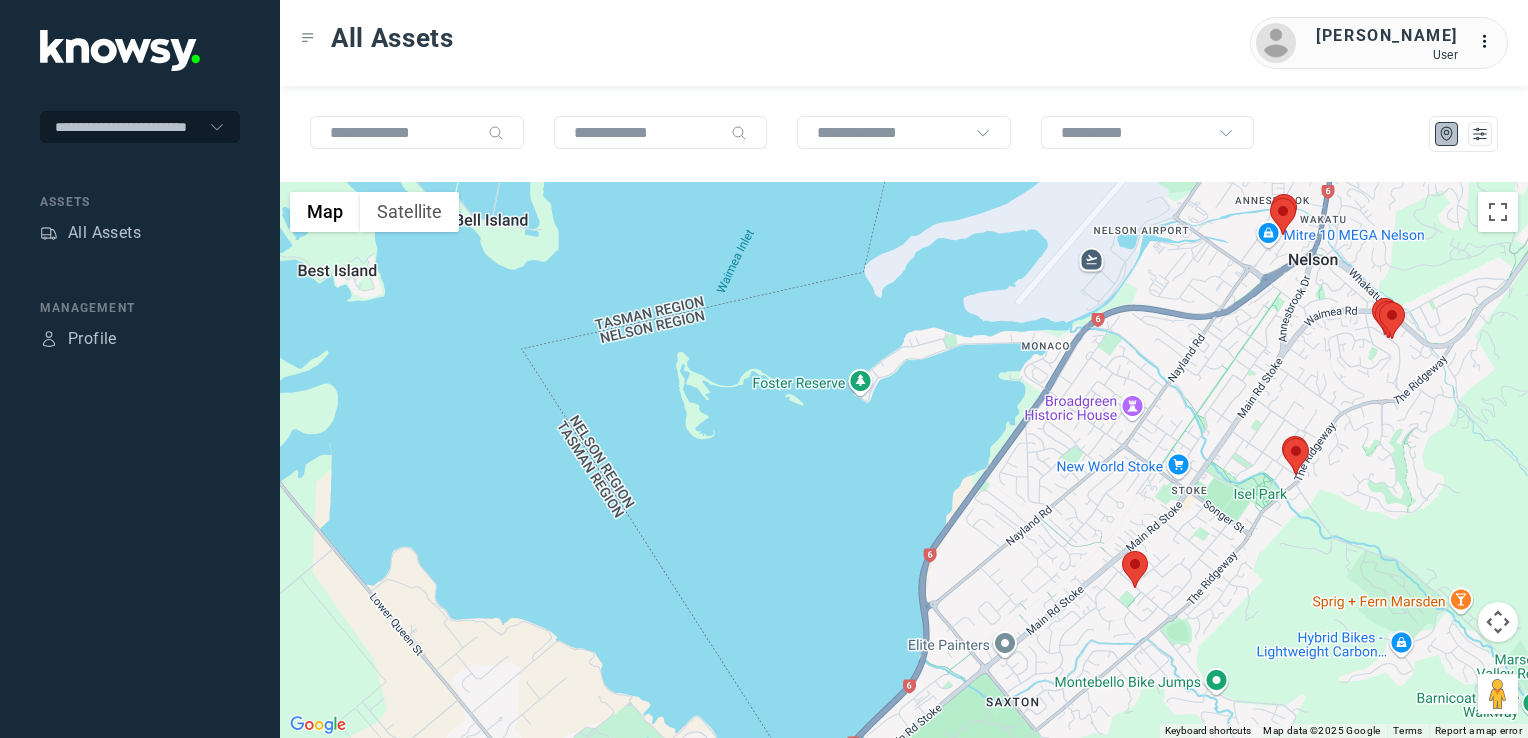 click 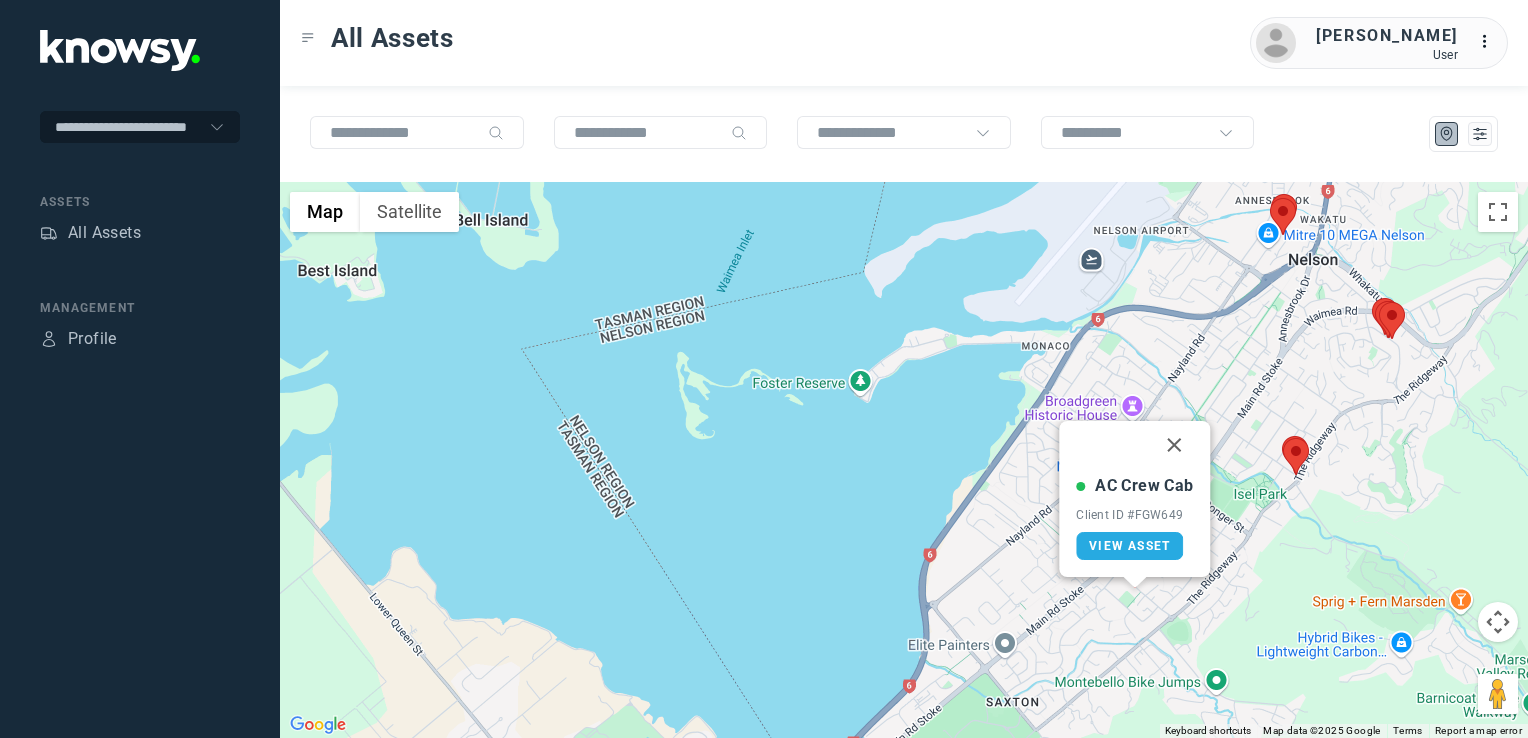 drag, startPoint x: 1176, startPoint y: 446, endPoint x: 1209, endPoint y: 478, distance: 45.96738 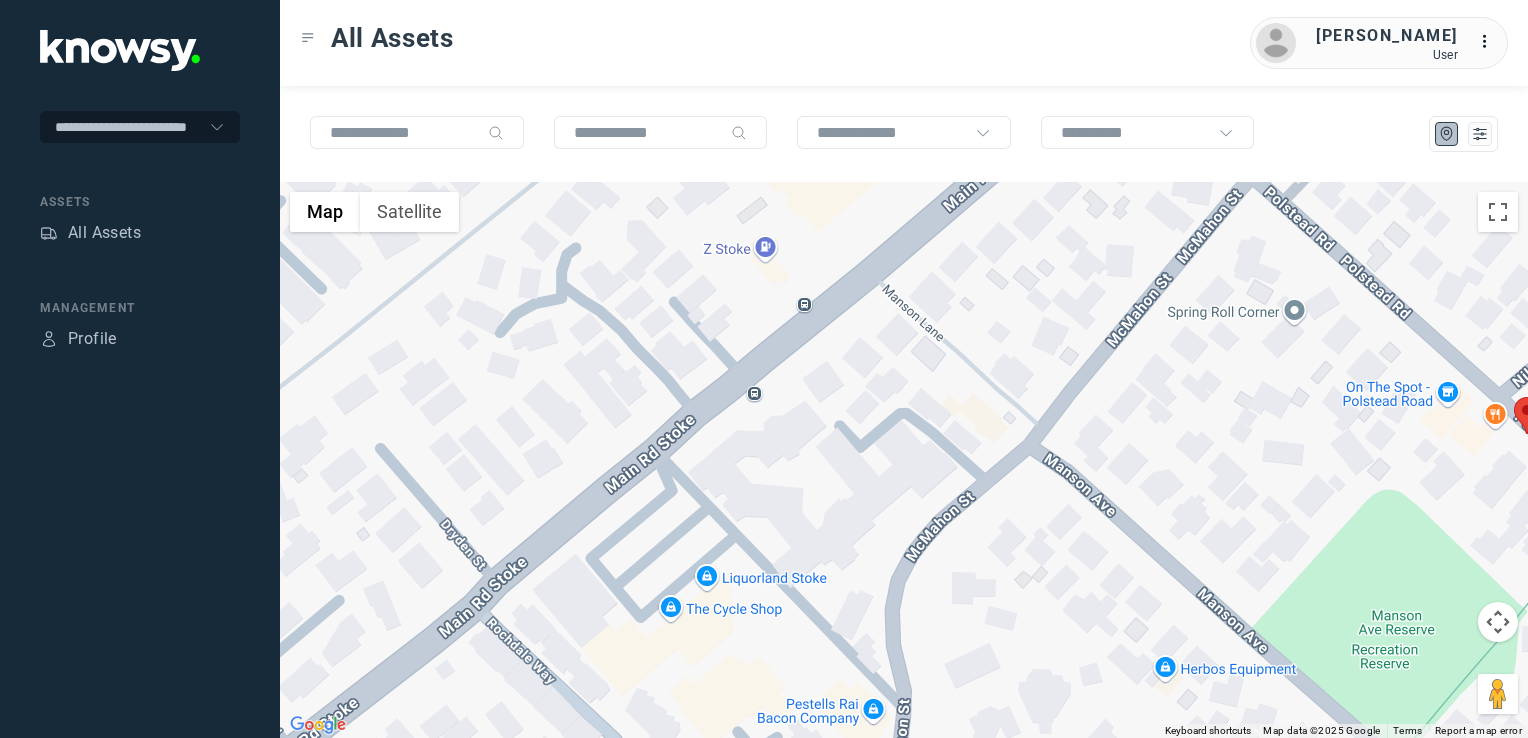 drag, startPoint x: 1152, startPoint y: 644, endPoint x: 1041, endPoint y: 690, distance: 120.15407 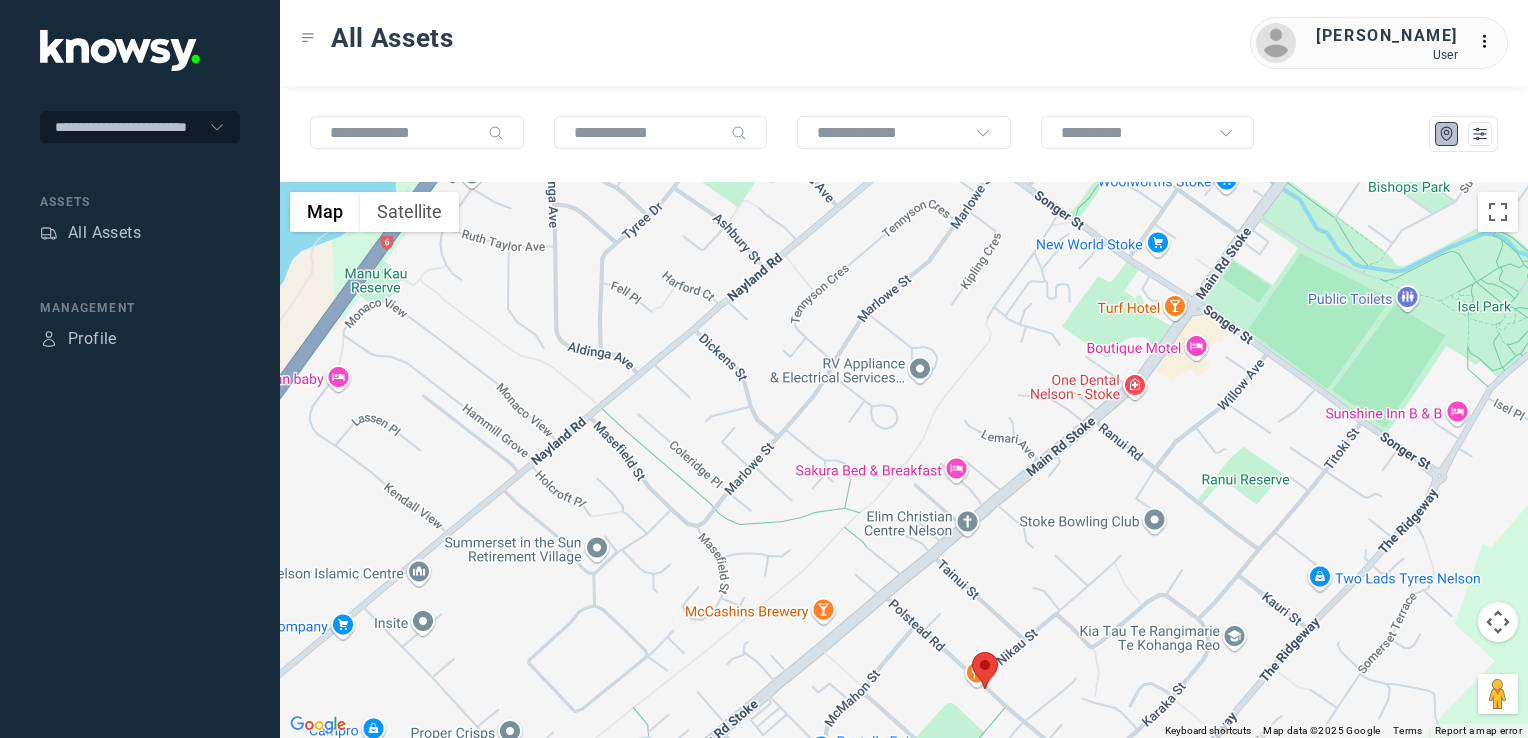 drag, startPoint x: 1222, startPoint y: 518, endPoint x: 1114, endPoint y: 654, distance: 173.66635 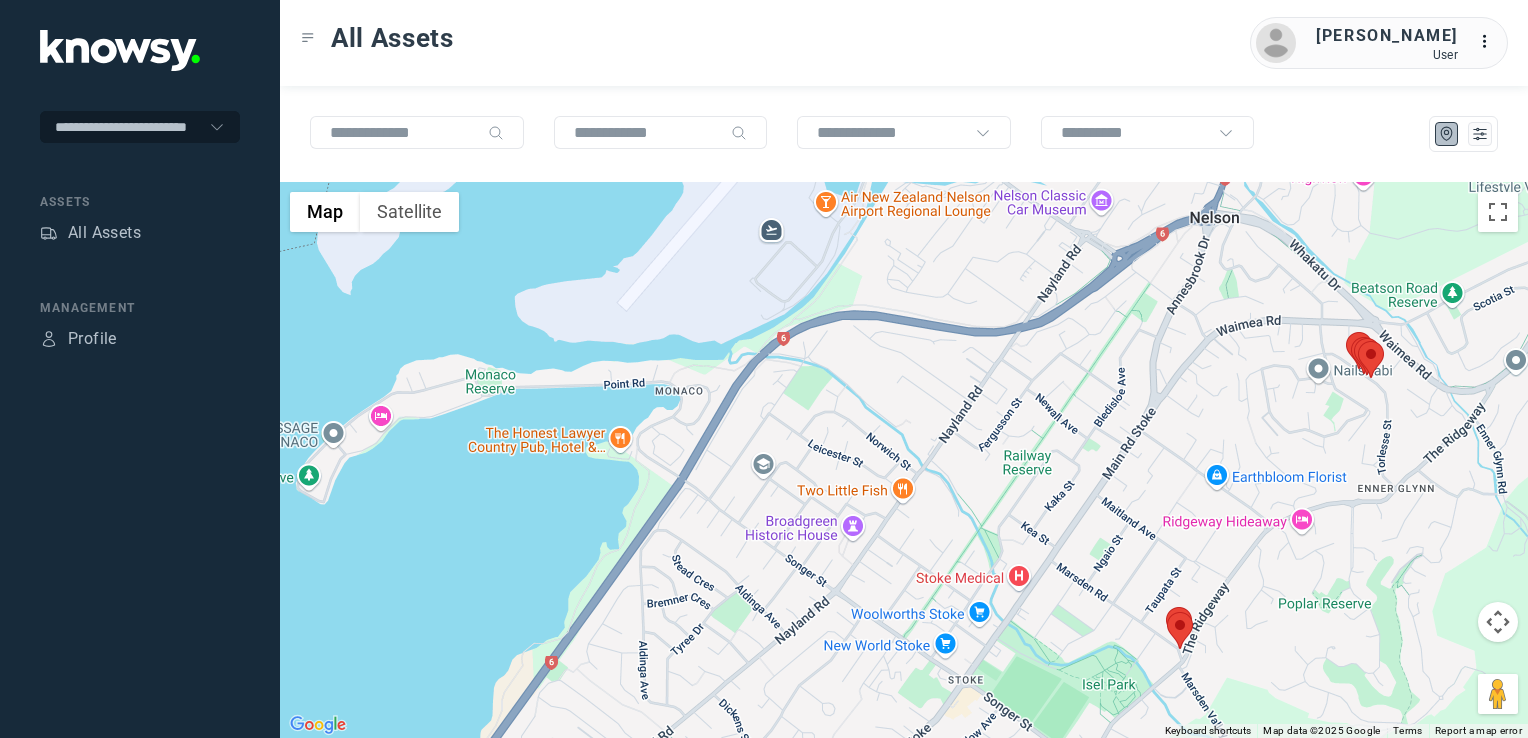 drag, startPoint x: 1304, startPoint y: 500, endPoint x: 1247, endPoint y: 535, distance: 66.88796 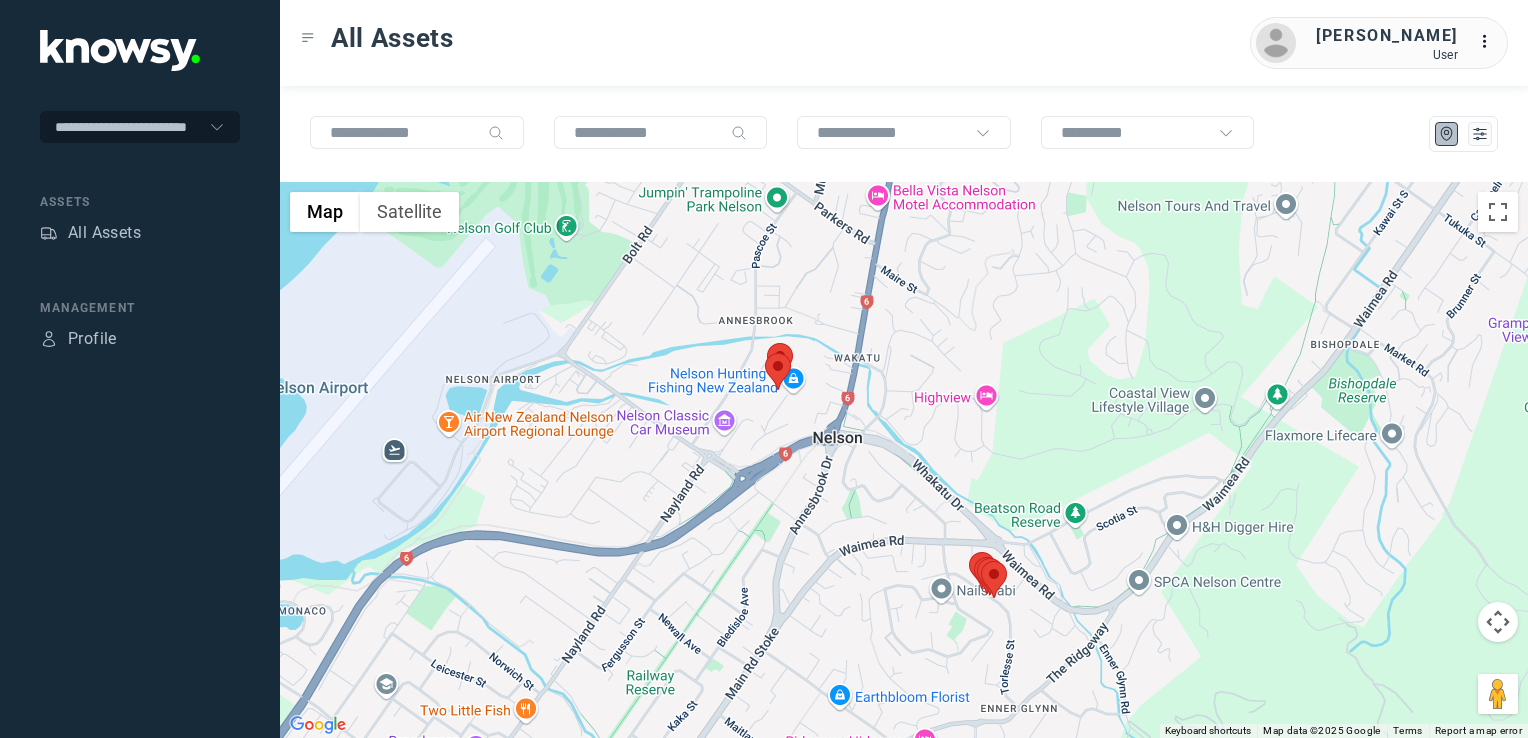 drag, startPoint x: 1164, startPoint y: 625, endPoint x: 1082, endPoint y: 686, distance: 102.20078 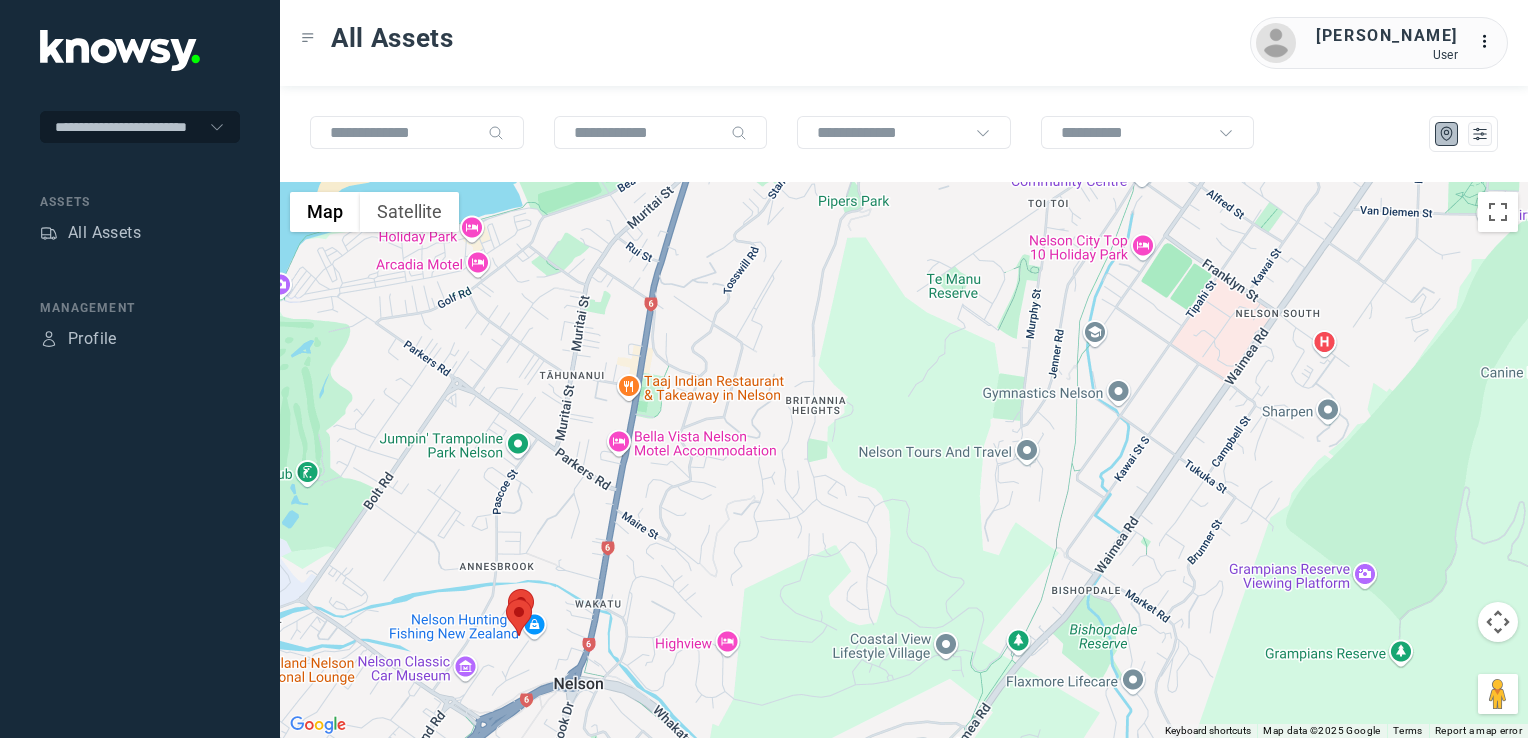 click 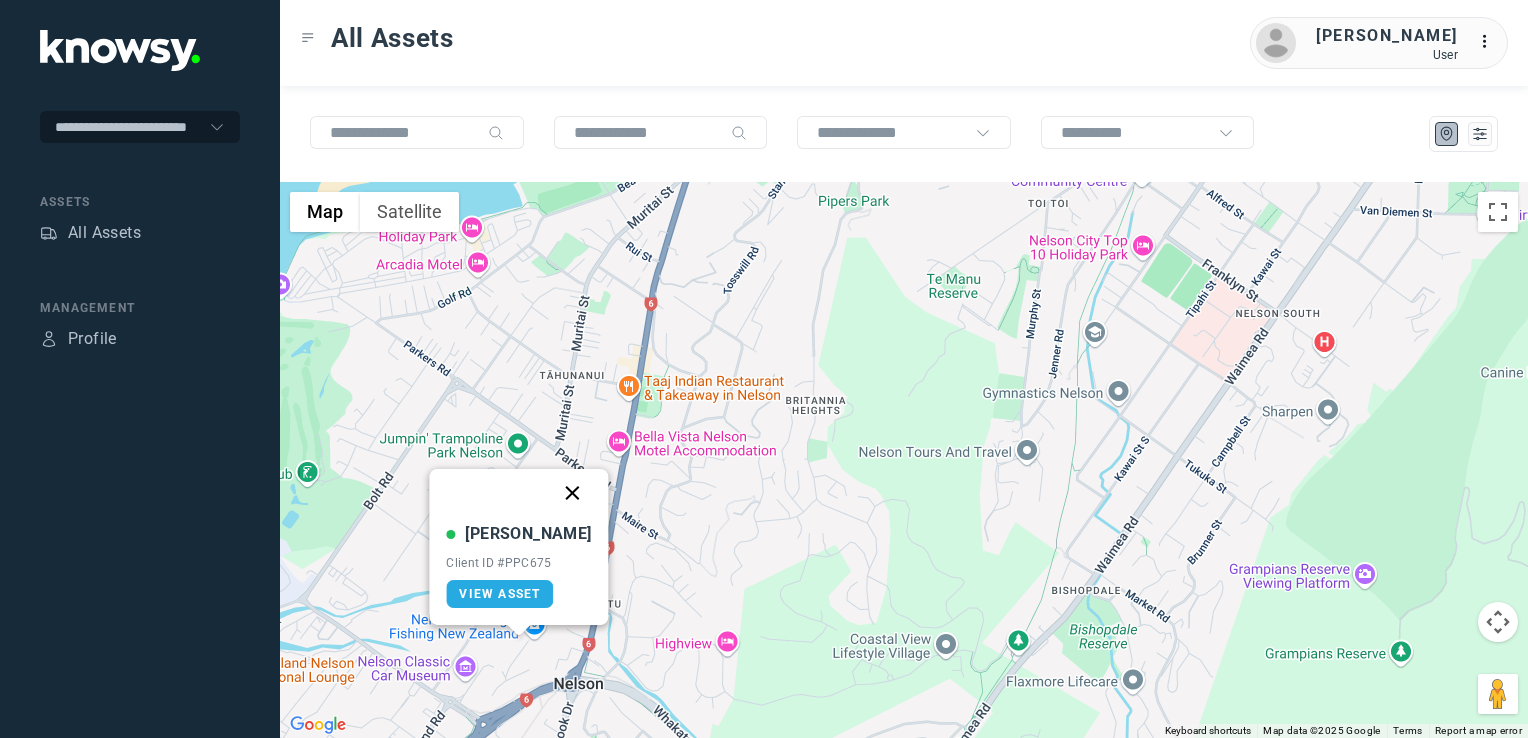 drag, startPoint x: 552, startPoint y: 489, endPoint x: 524, endPoint y: 558, distance: 74.46476 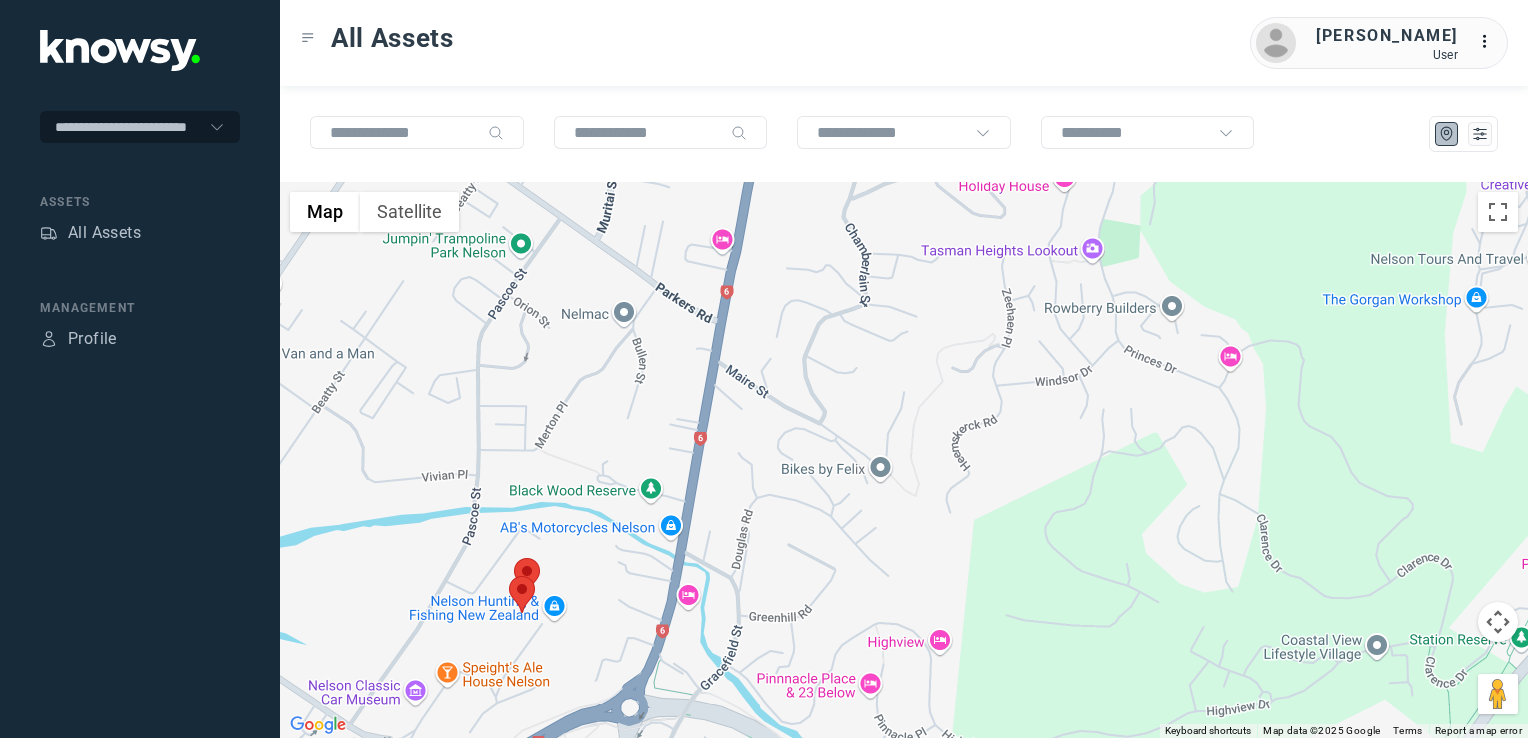 click 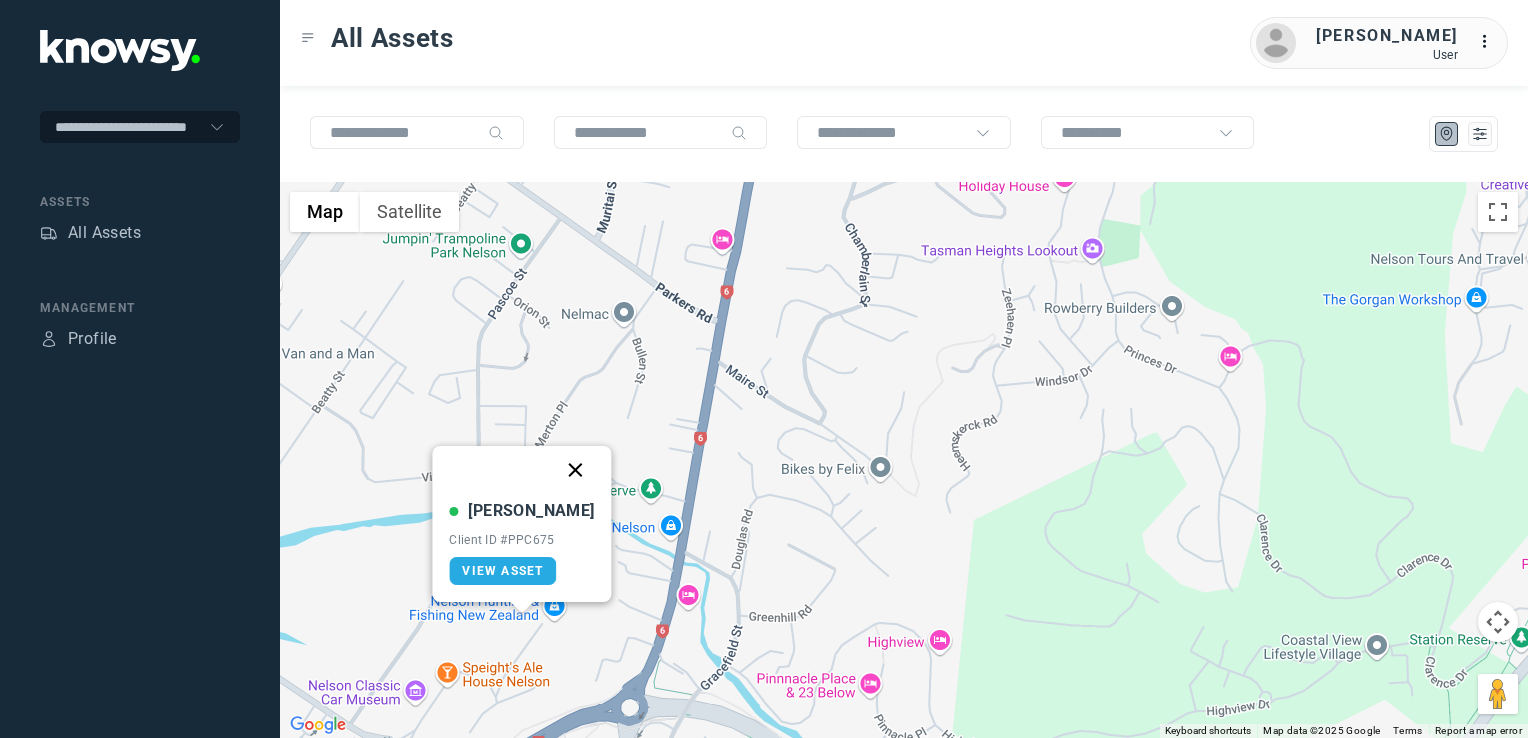 click 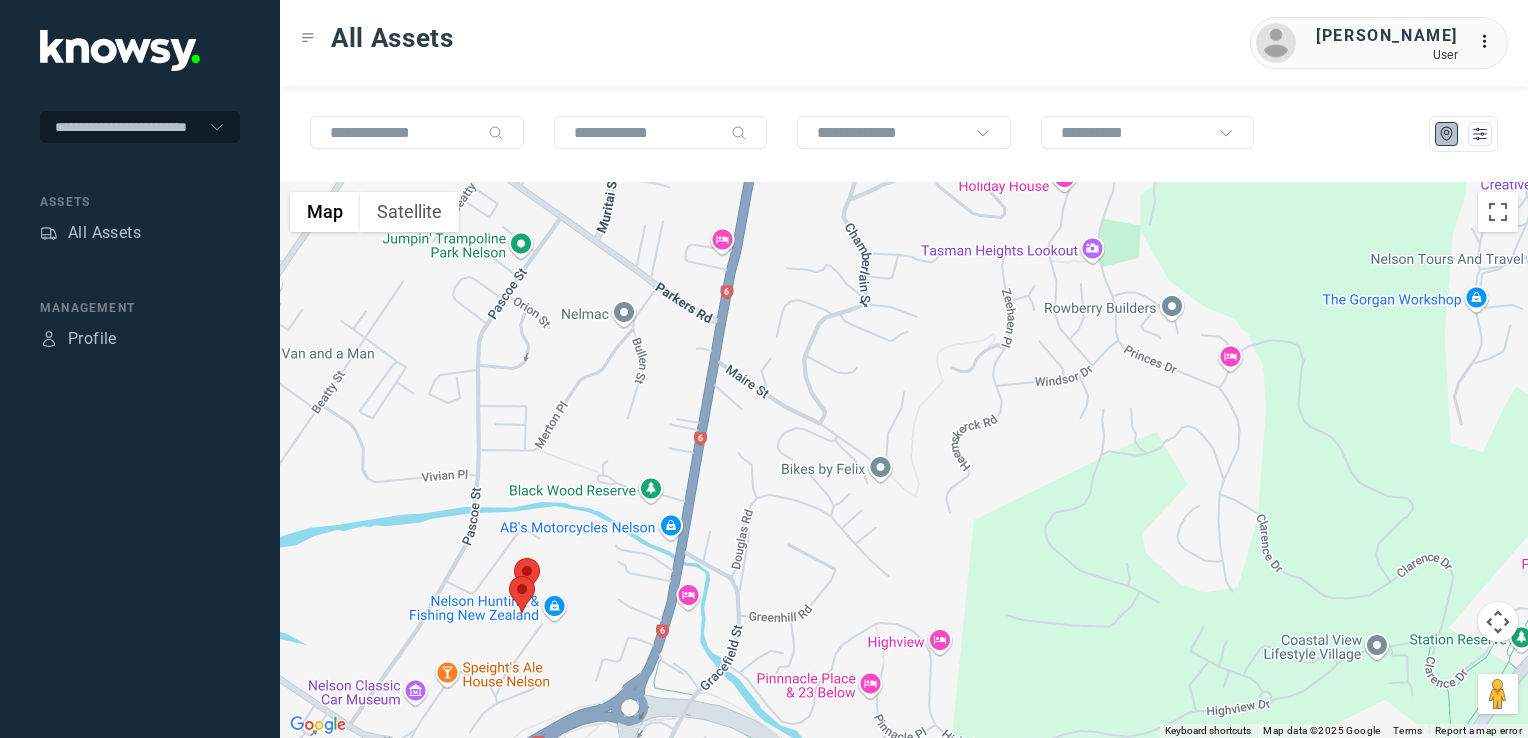 click 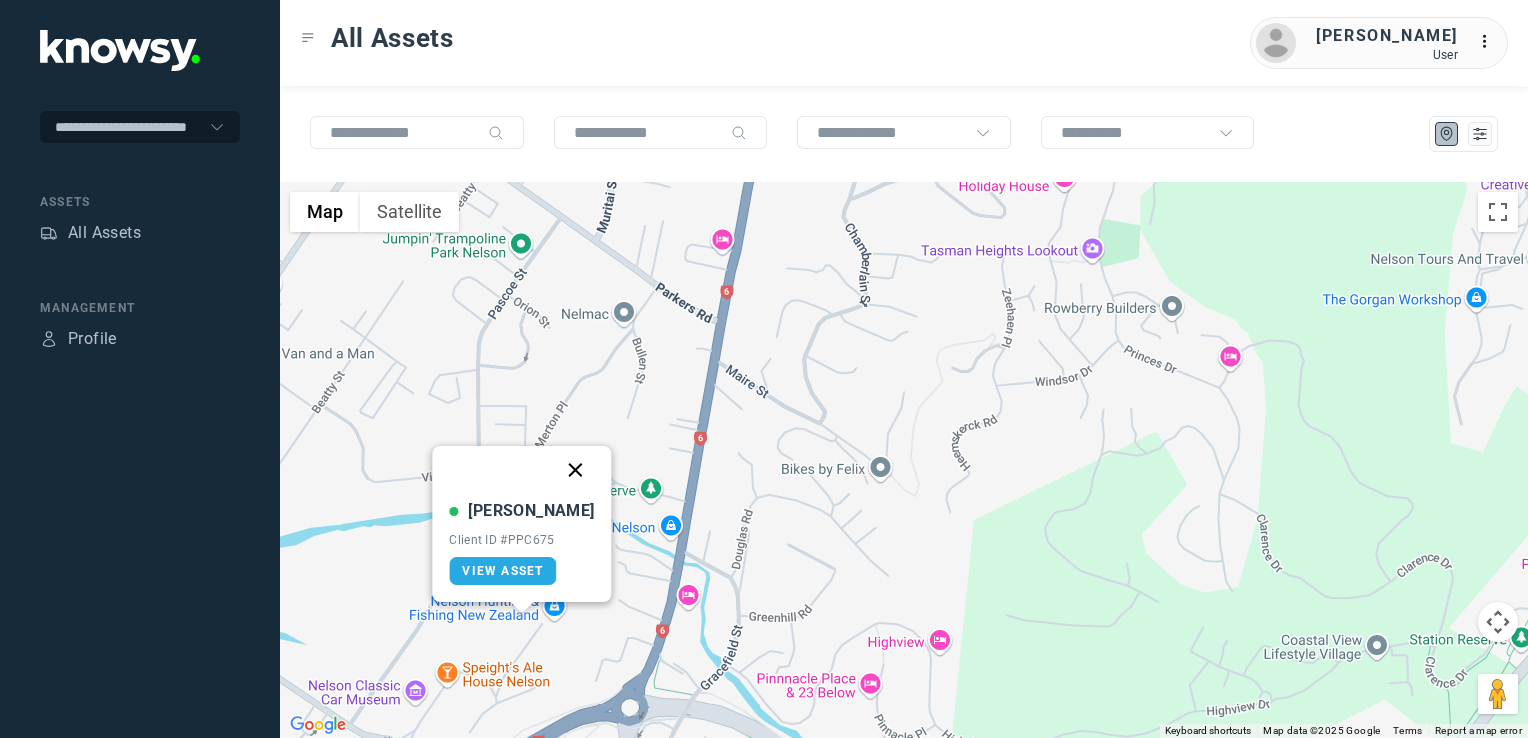 click 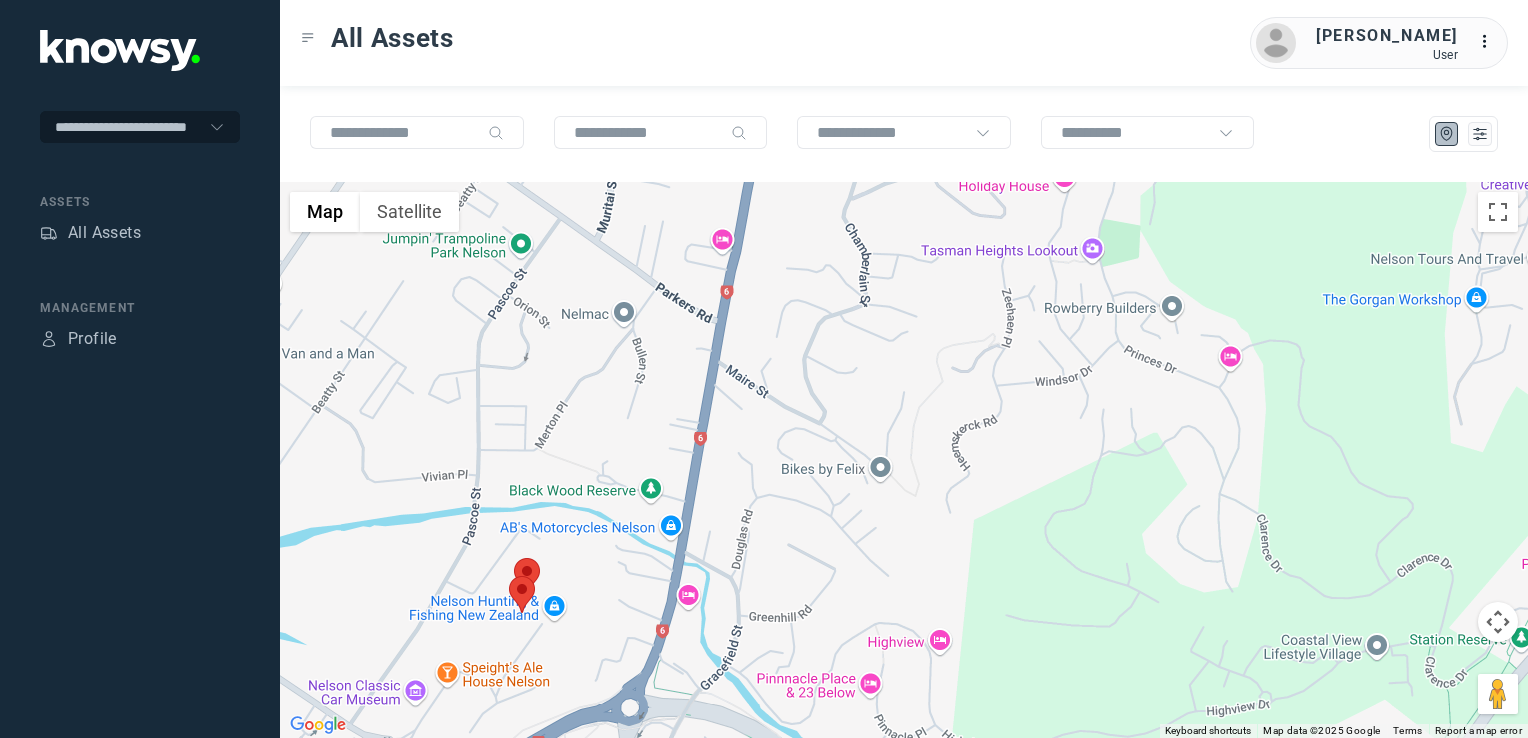 click 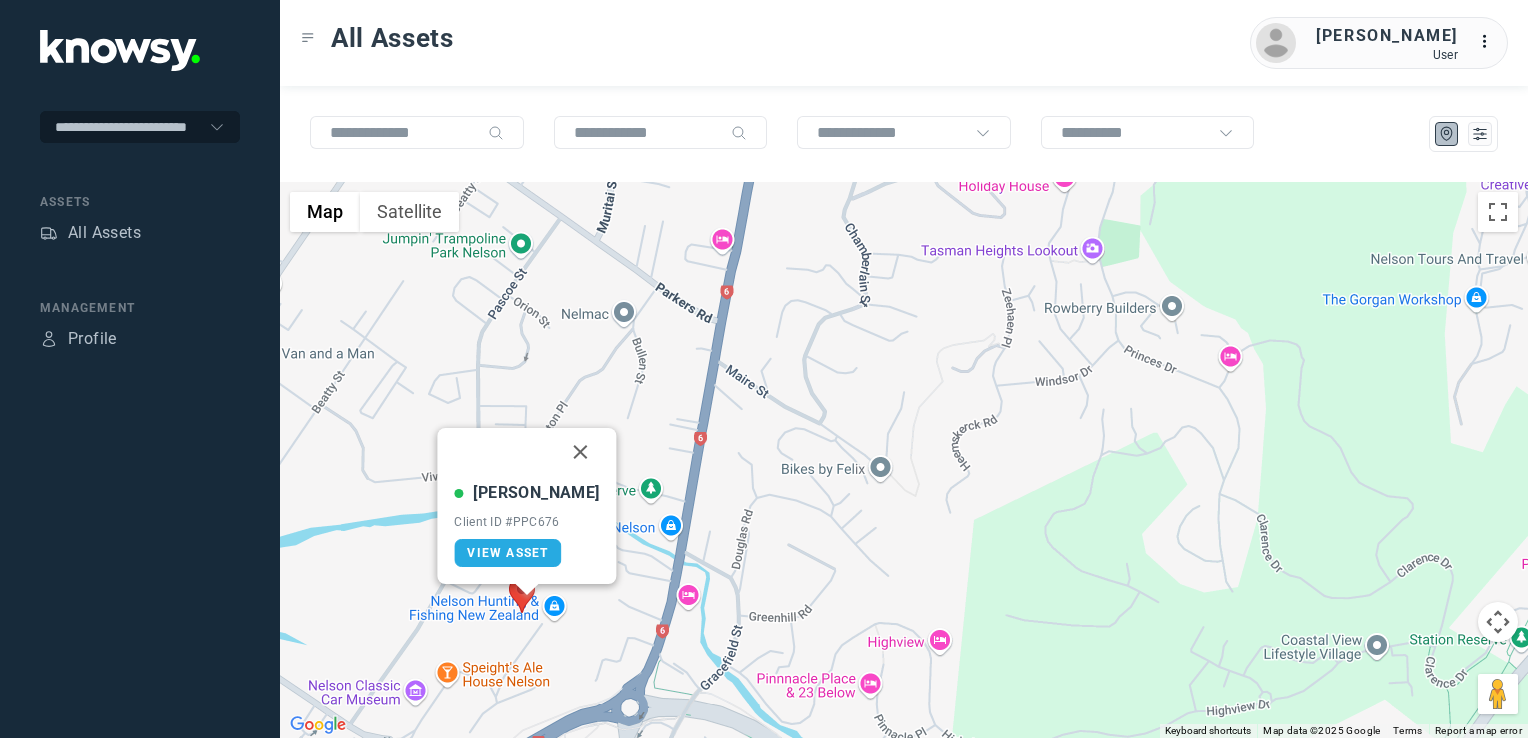 click 